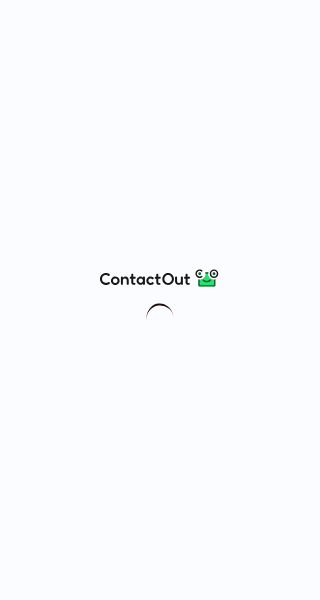 scroll, scrollTop: 0, scrollLeft: 0, axis: both 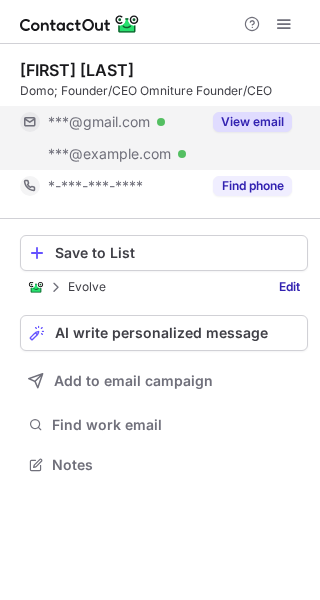 click on "View email" at bounding box center [252, 122] 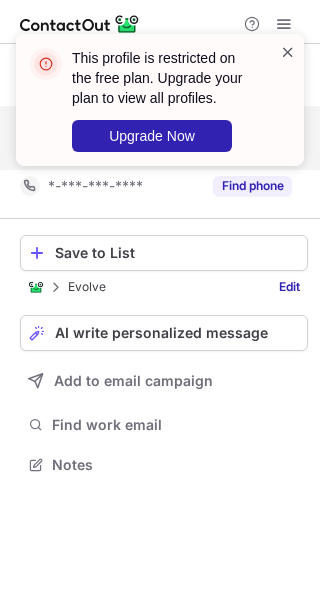 click at bounding box center [288, 52] 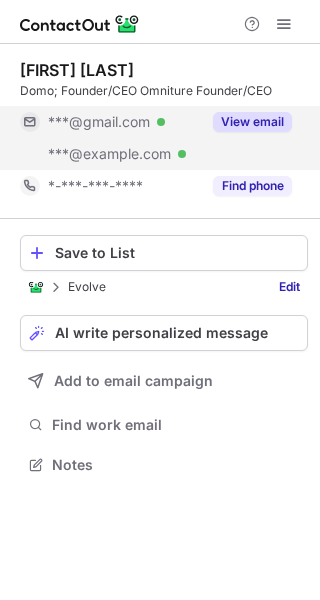 click on "This profile is restricted on the free plan. Upgrade your plan to view all profiles. Upgrade Now" at bounding box center [160, 108] 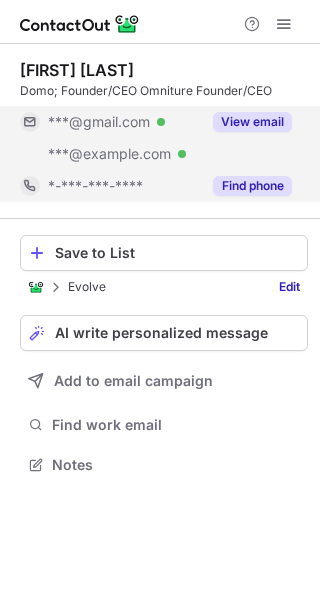 click on "Find phone" at bounding box center [252, 186] 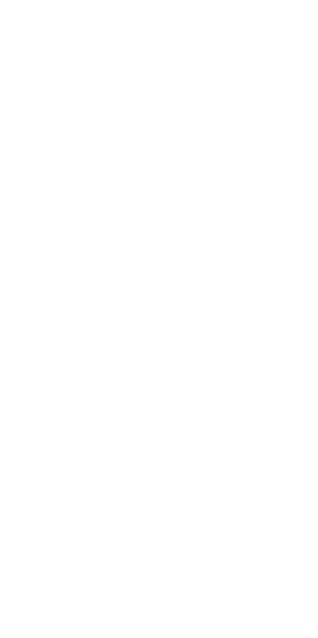 scroll, scrollTop: 0, scrollLeft: 0, axis: both 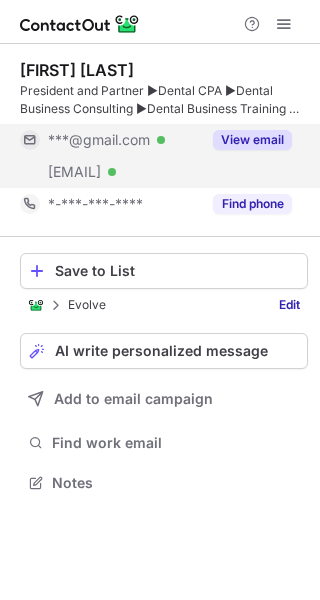 click on "View email" at bounding box center [252, 140] 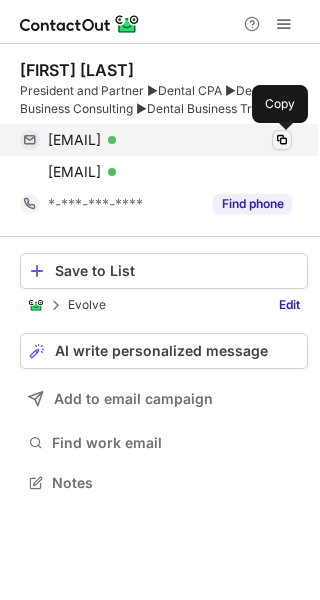 click at bounding box center (282, 140) 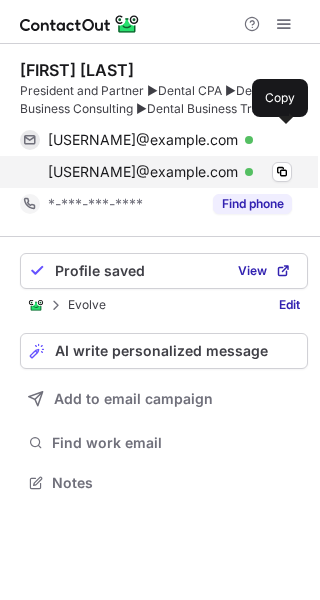 scroll, scrollTop: 0, scrollLeft: 0, axis: both 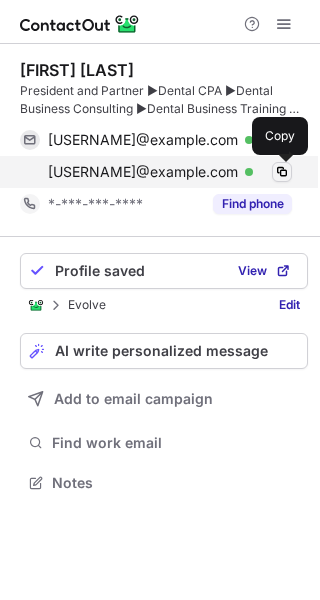 click at bounding box center (282, 172) 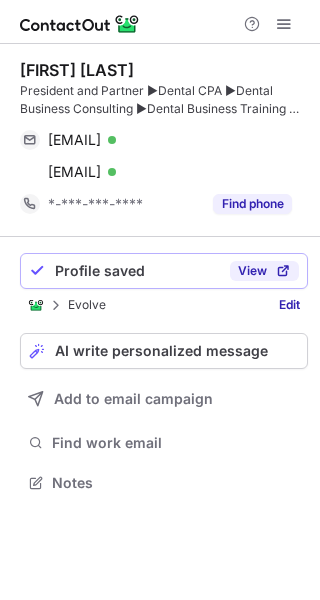 scroll, scrollTop: 0, scrollLeft: 0, axis: both 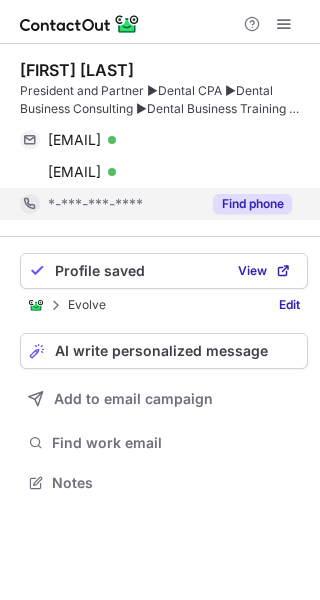 click on "Find phone" at bounding box center (252, 204) 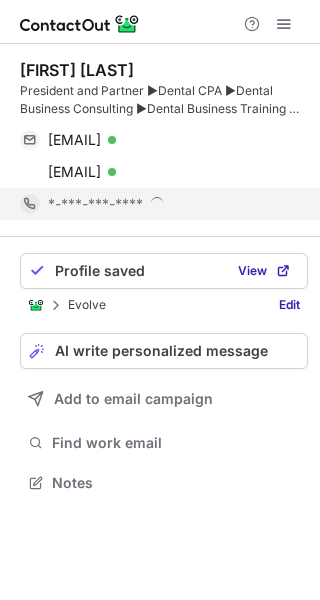 scroll, scrollTop: 10, scrollLeft: 10, axis: both 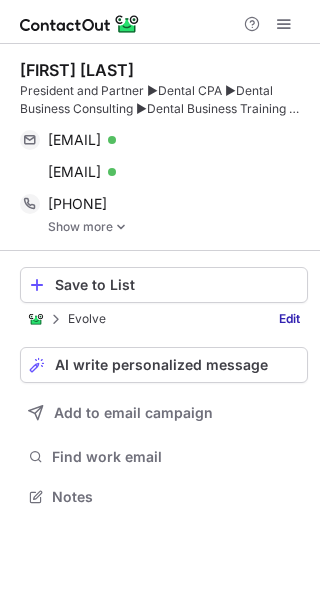 click at bounding box center (121, 227) 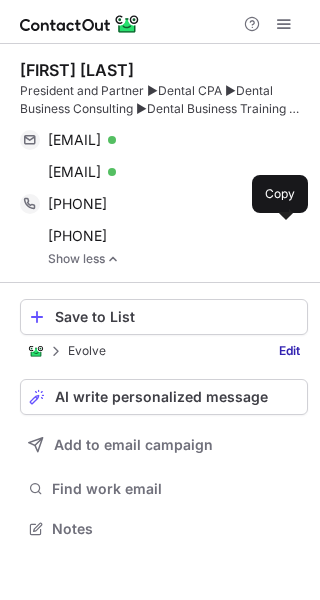 scroll, scrollTop: 10, scrollLeft: 10, axis: both 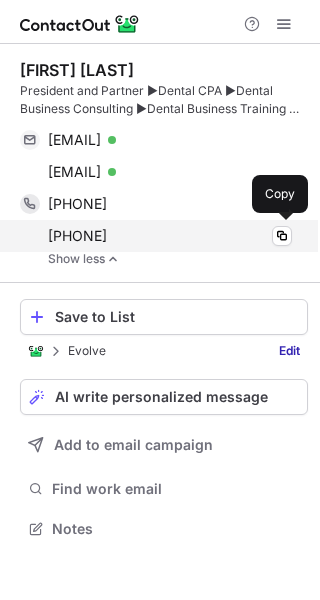 drag, startPoint x: 57, startPoint y: 203, endPoint x: 154, endPoint y: 238, distance: 103.121284 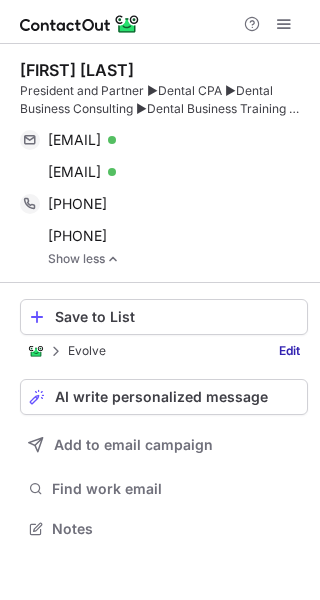 copy on "13172710757 Copy +13173282628" 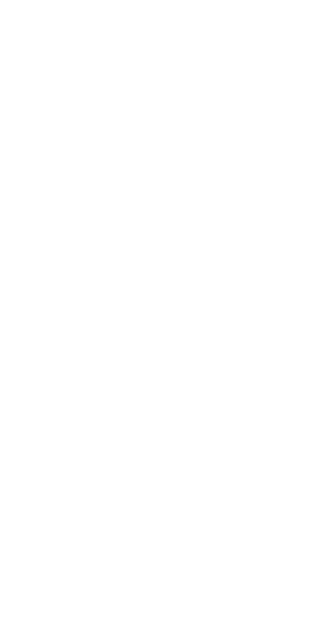 scroll, scrollTop: 0, scrollLeft: 0, axis: both 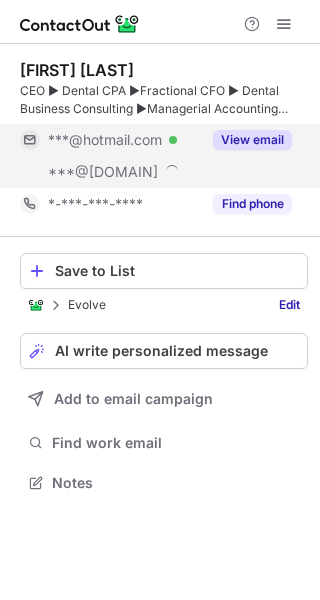 click on "View email" at bounding box center (252, 140) 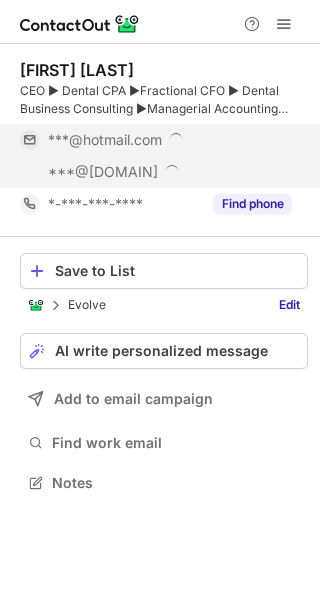 scroll, scrollTop: 10, scrollLeft: 10, axis: both 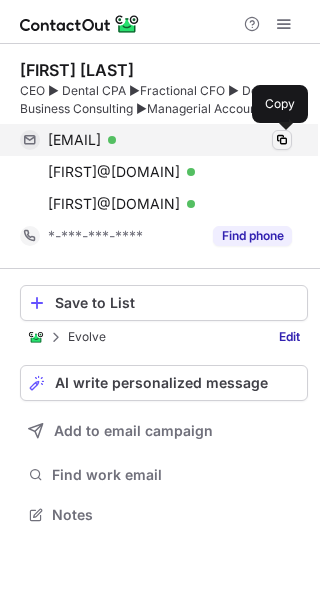 click at bounding box center (282, 140) 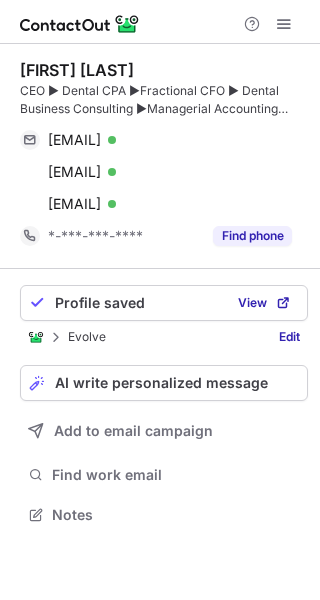scroll, scrollTop: 0, scrollLeft: 0, axis: both 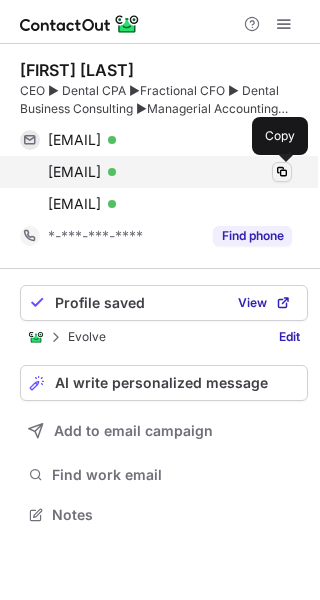 click at bounding box center [282, 172] 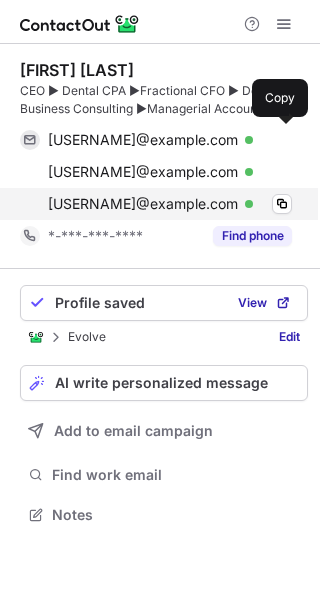 scroll, scrollTop: 0, scrollLeft: 0, axis: both 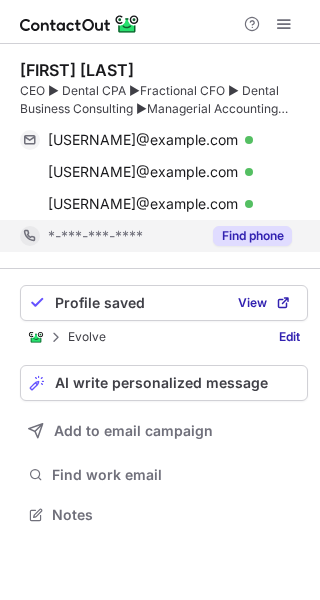 click on "Find phone" at bounding box center (252, 236) 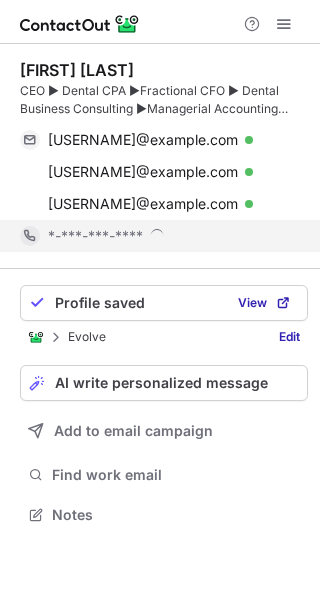 scroll, scrollTop: 10, scrollLeft: 10, axis: both 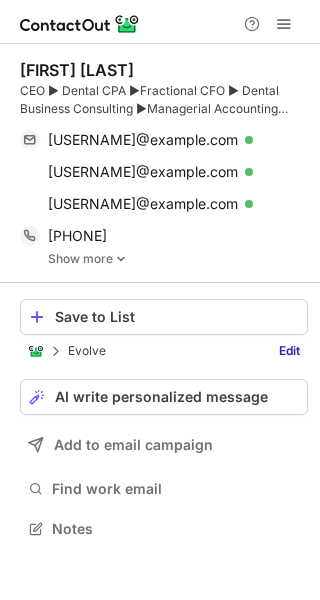 click at bounding box center [121, 259] 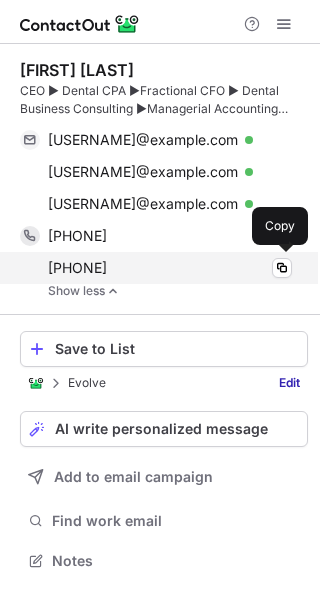 drag, startPoint x: 50, startPoint y: 233, endPoint x: 250, endPoint y: 274, distance: 204.15926 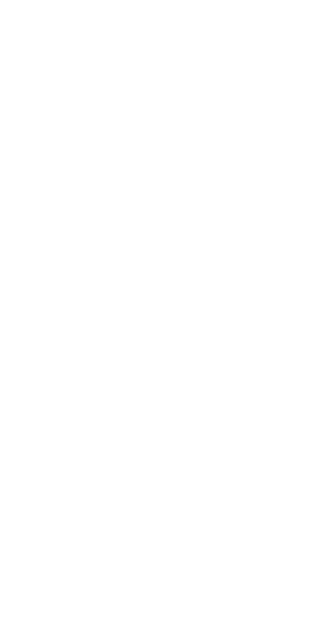 scroll, scrollTop: 0, scrollLeft: 0, axis: both 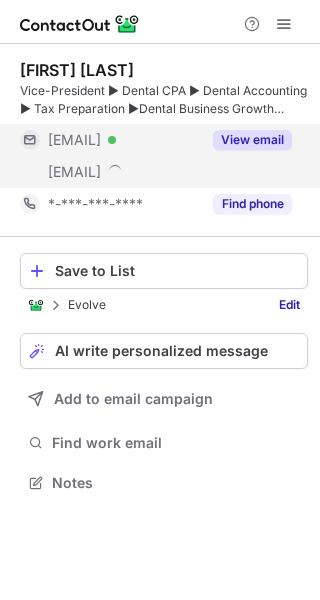 click on "View email" at bounding box center (252, 140) 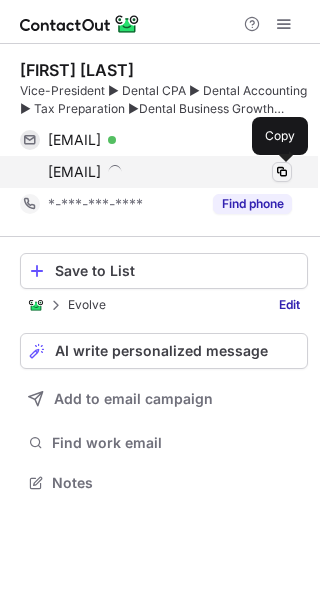 click at bounding box center (282, 172) 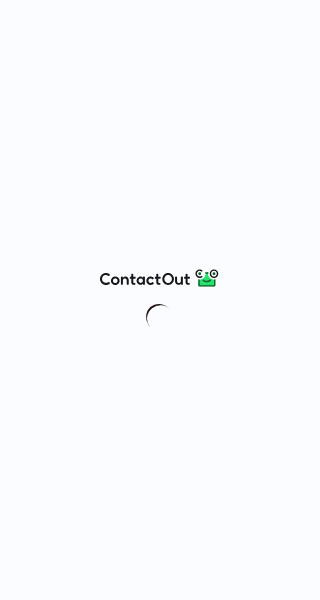 scroll, scrollTop: 0, scrollLeft: 0, axis: both 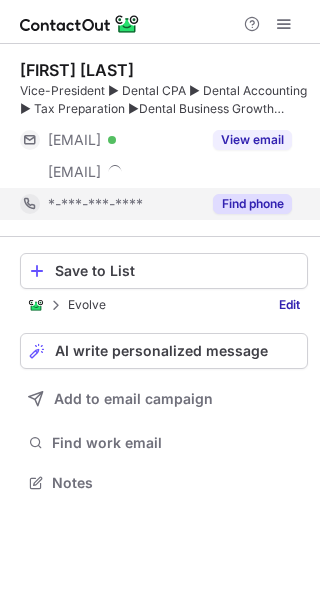 click on "Find phone" at bounding box center [252, 204] 